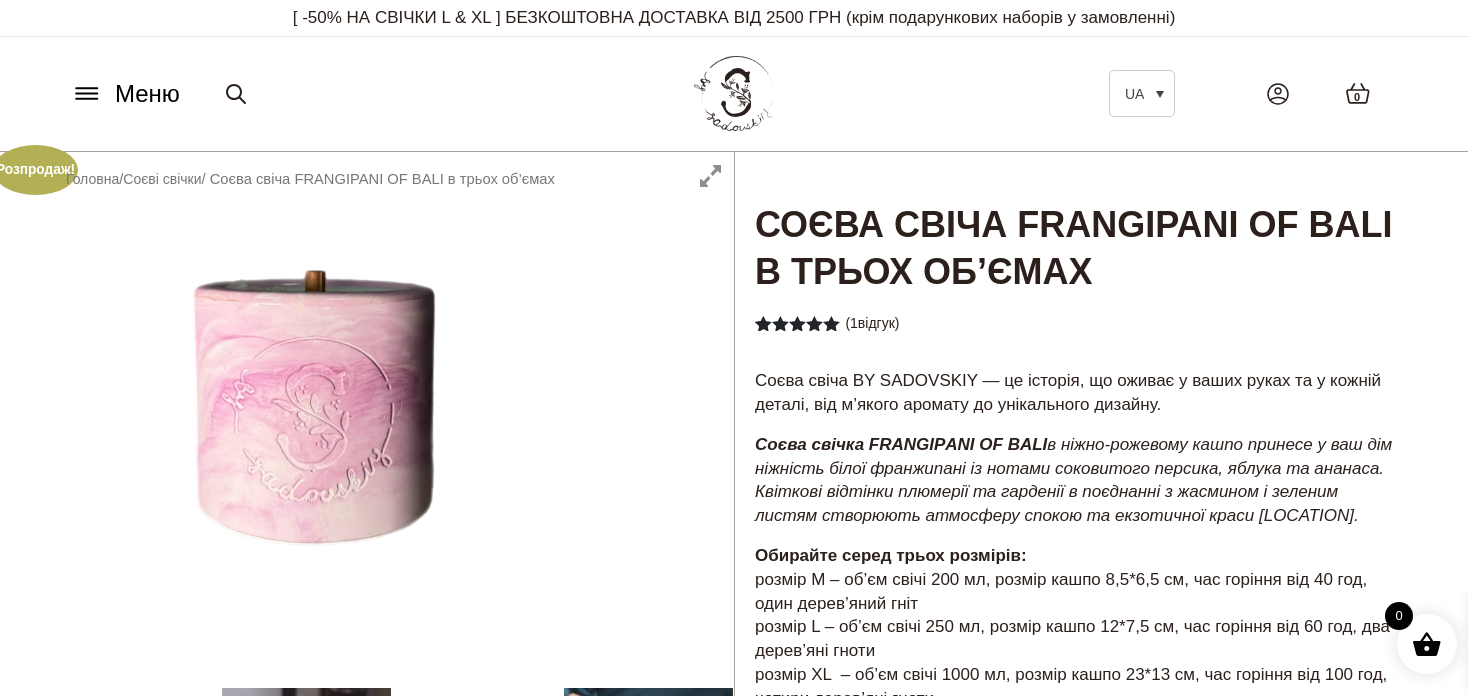 scroll, scrollTop: 200, scrollLeft: 0, axis: vertical 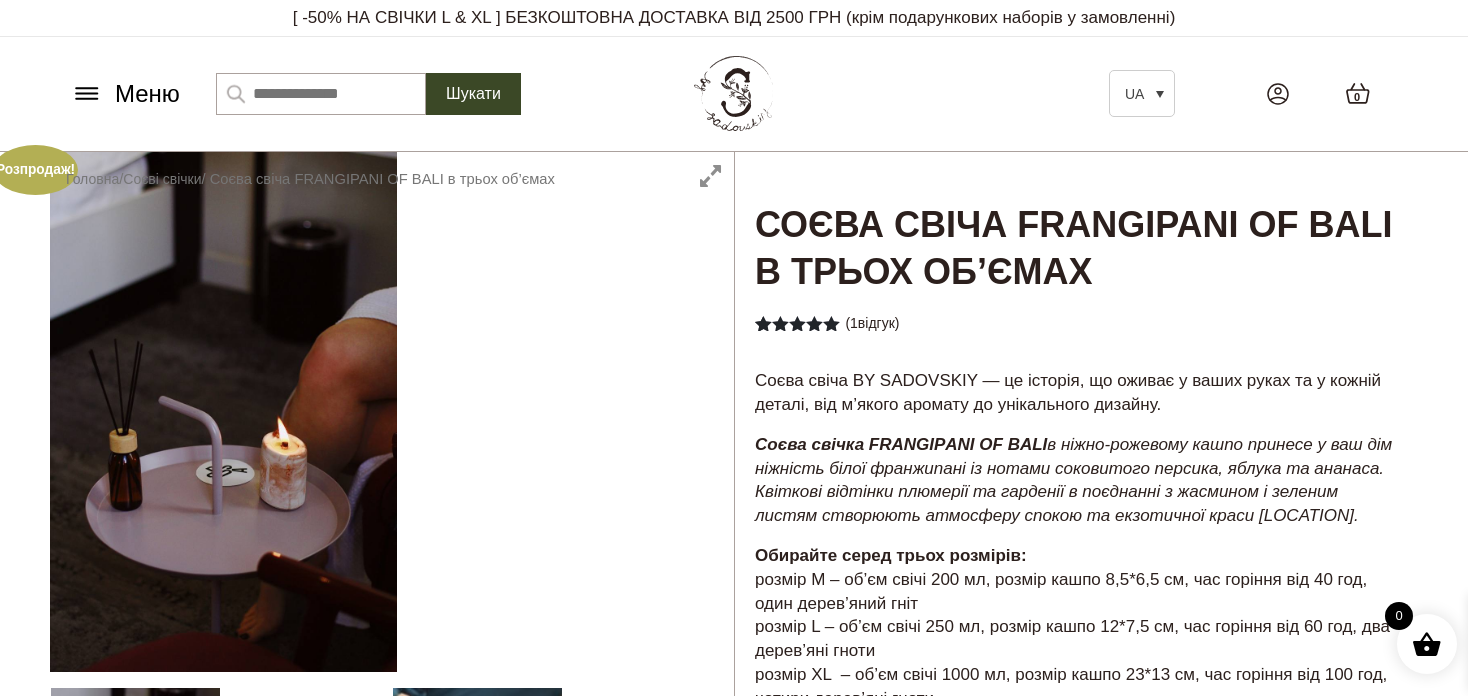 click on "Шукати:" at bounding box center [321, 94] 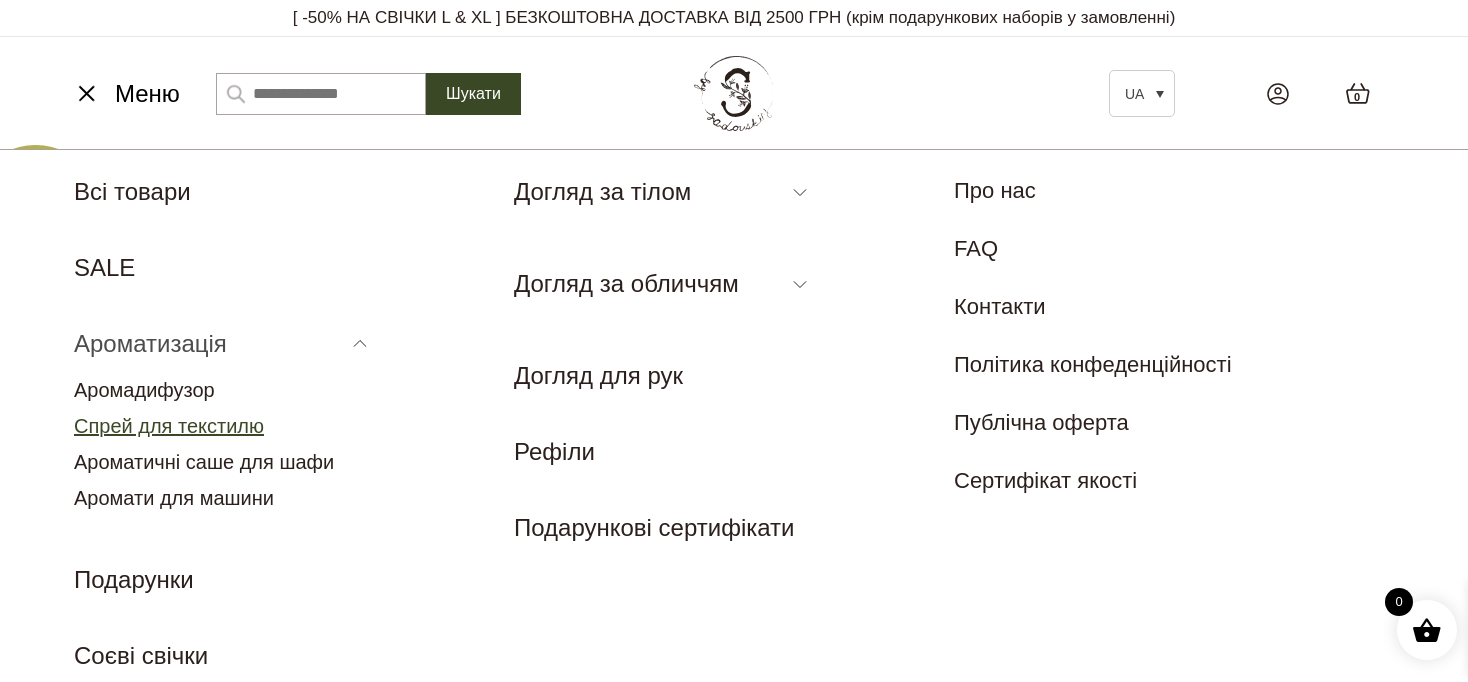 click on "Спрей для текстилю" at bounding box center [169, 426] 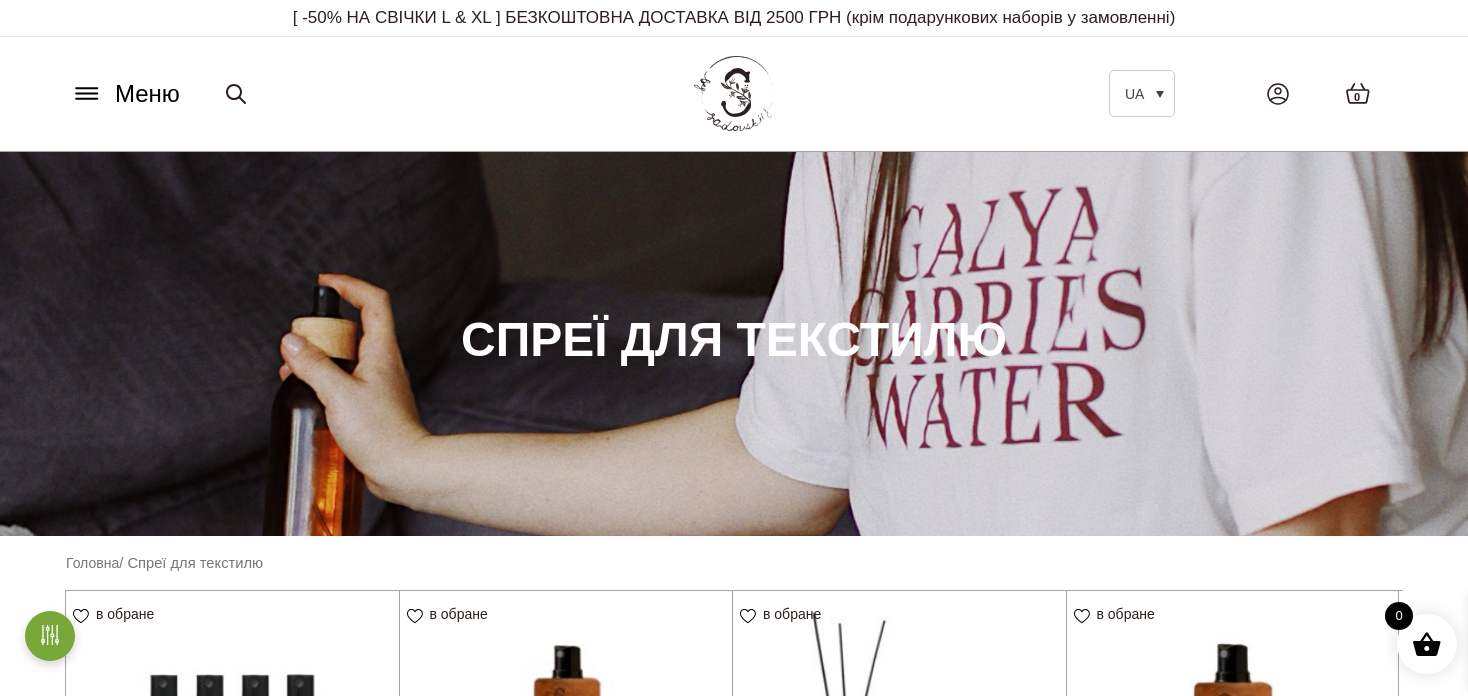 scroll, scrollTop: 0, scrollLeft: 0, axis: both 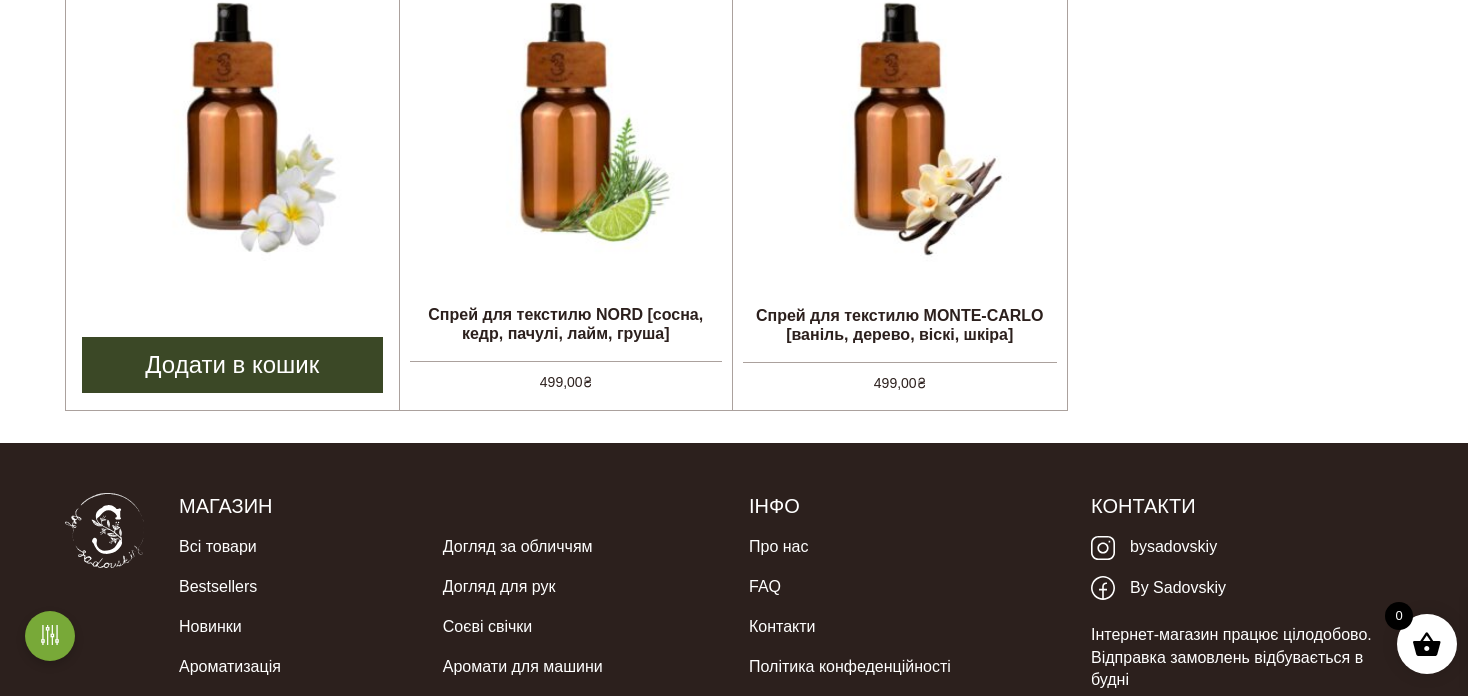 click on "Спрей для текстилю FRANGIPANI OF BALI [білі квіти, зелене листя, персик, ананас, яблуко]
499,00  ₴" at bounding box center [232, 123] 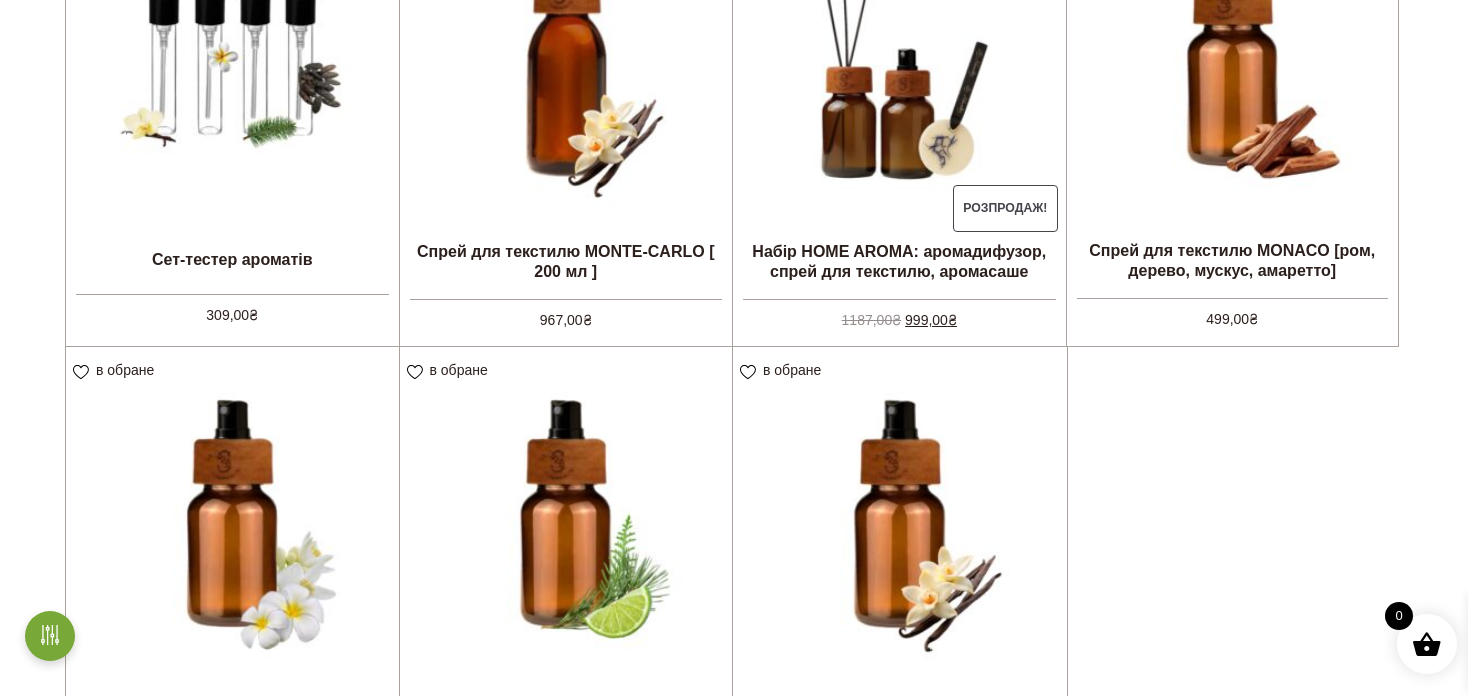 scroll, scrollTop: 700, scrollLeft: 0, axis: vertical 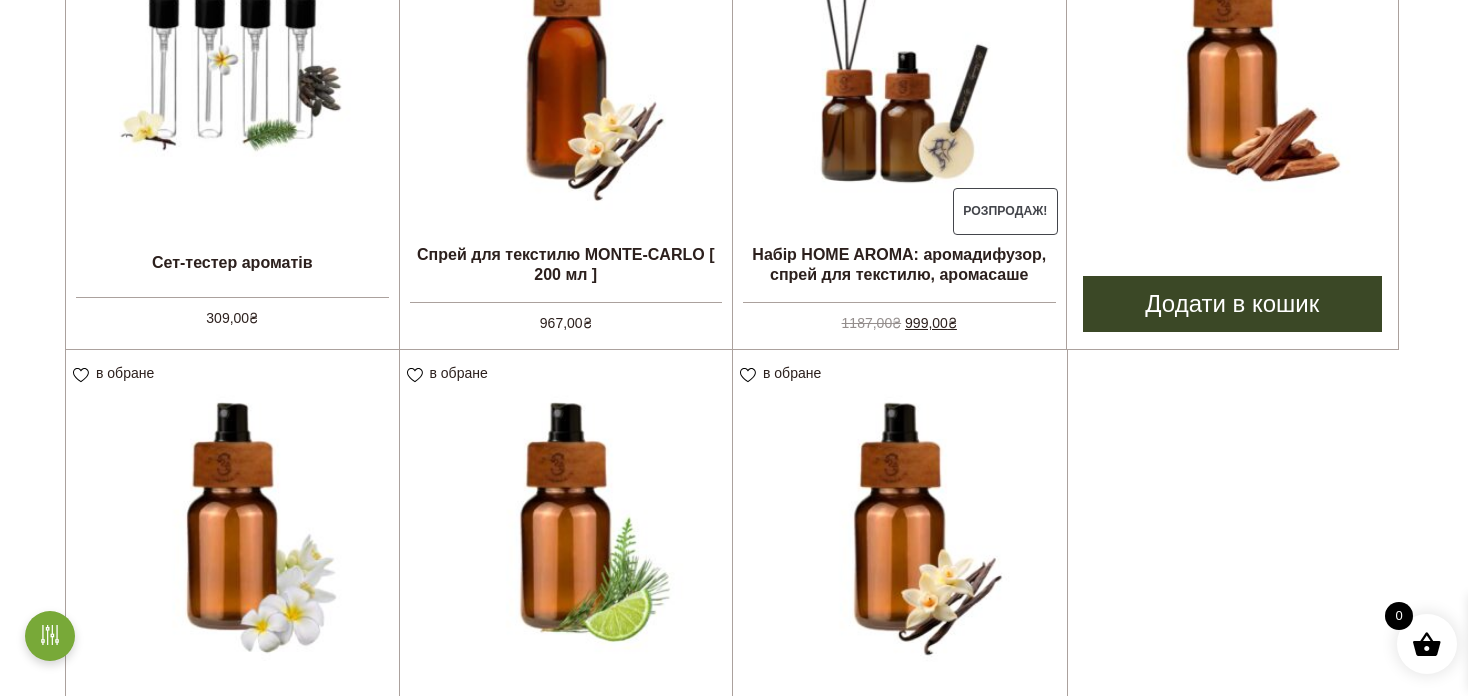 click at bounding box center [1233, 57] 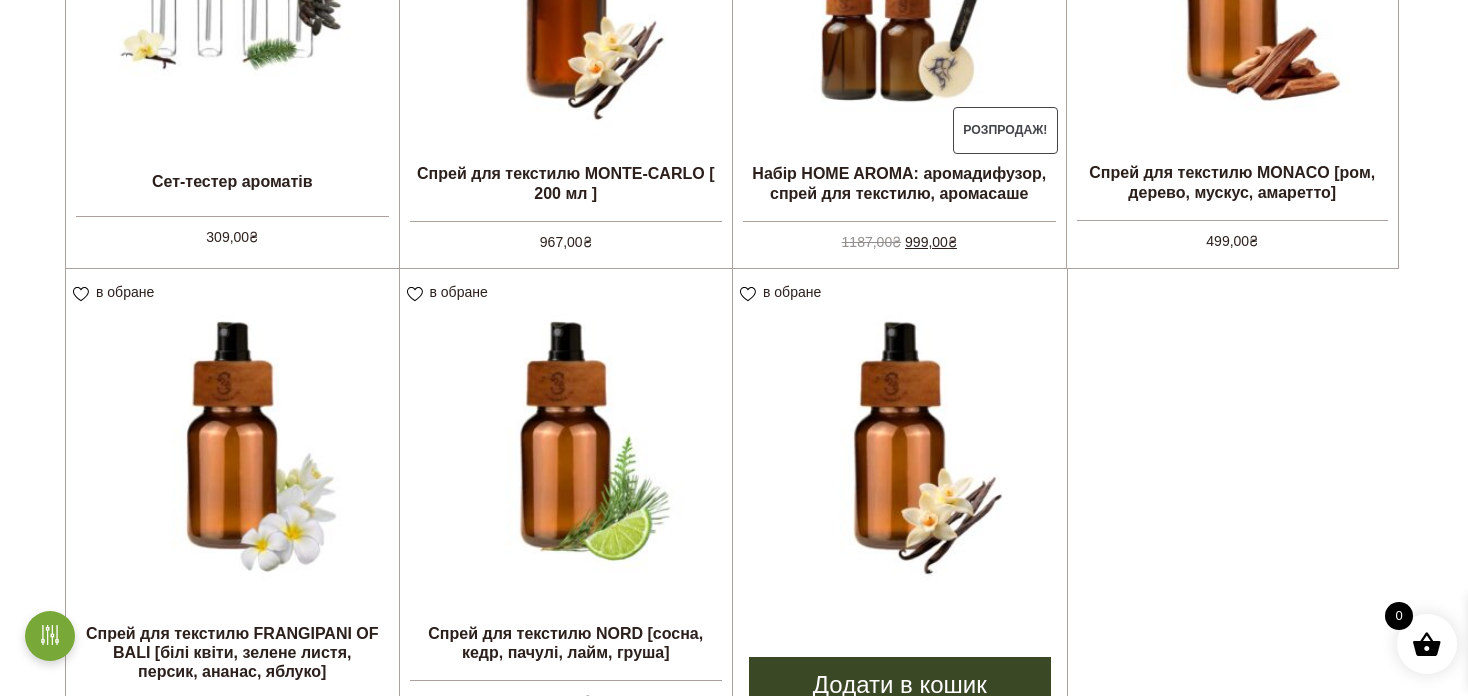 scroll, scrollTop: 900, scrollLeft: 0, axis: vertical 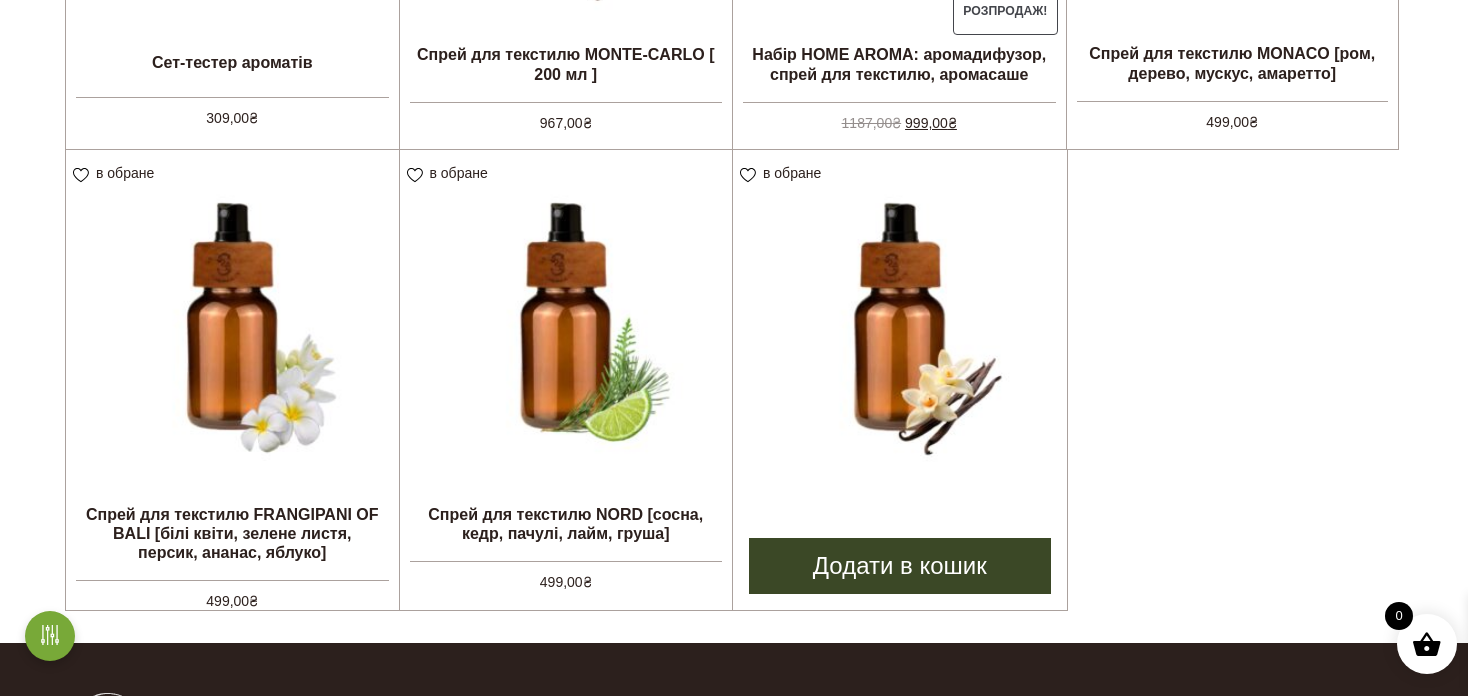 click at bounding box center (900, 317) 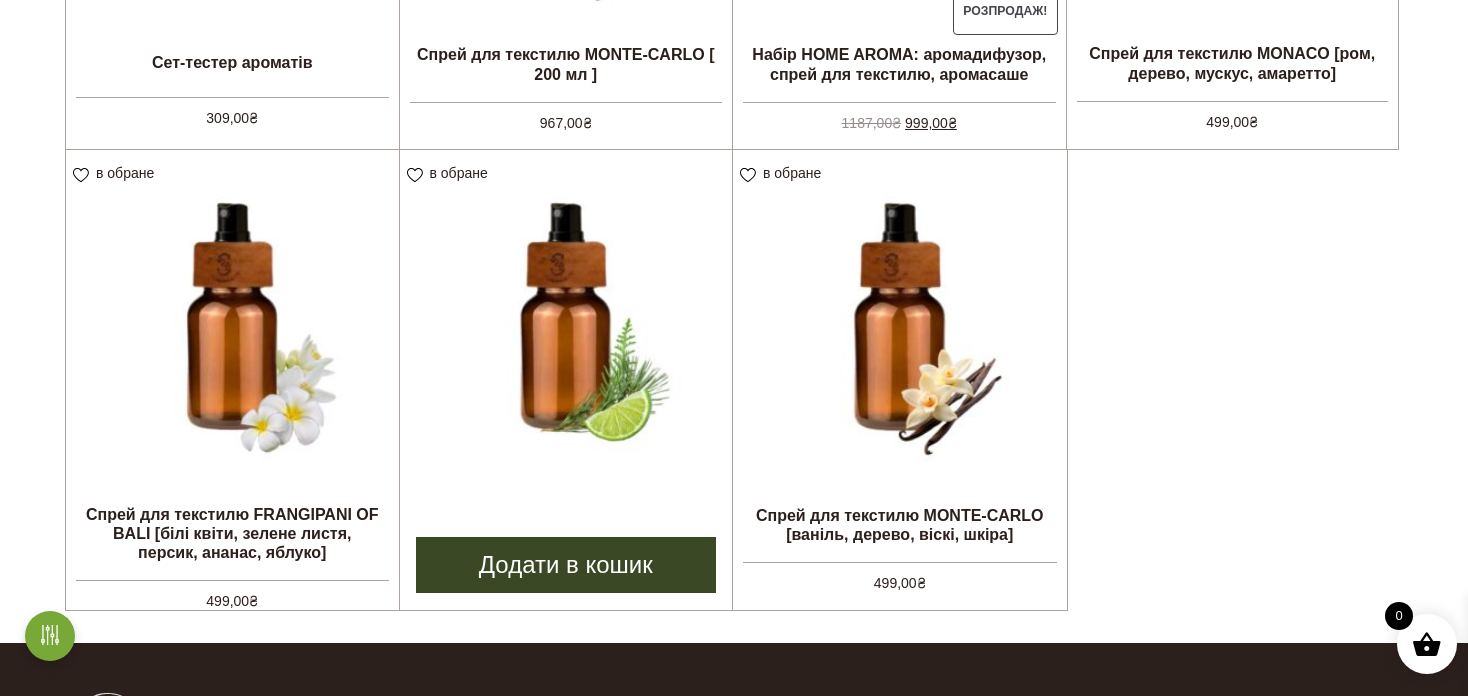 click at bounding box center (566, 316) 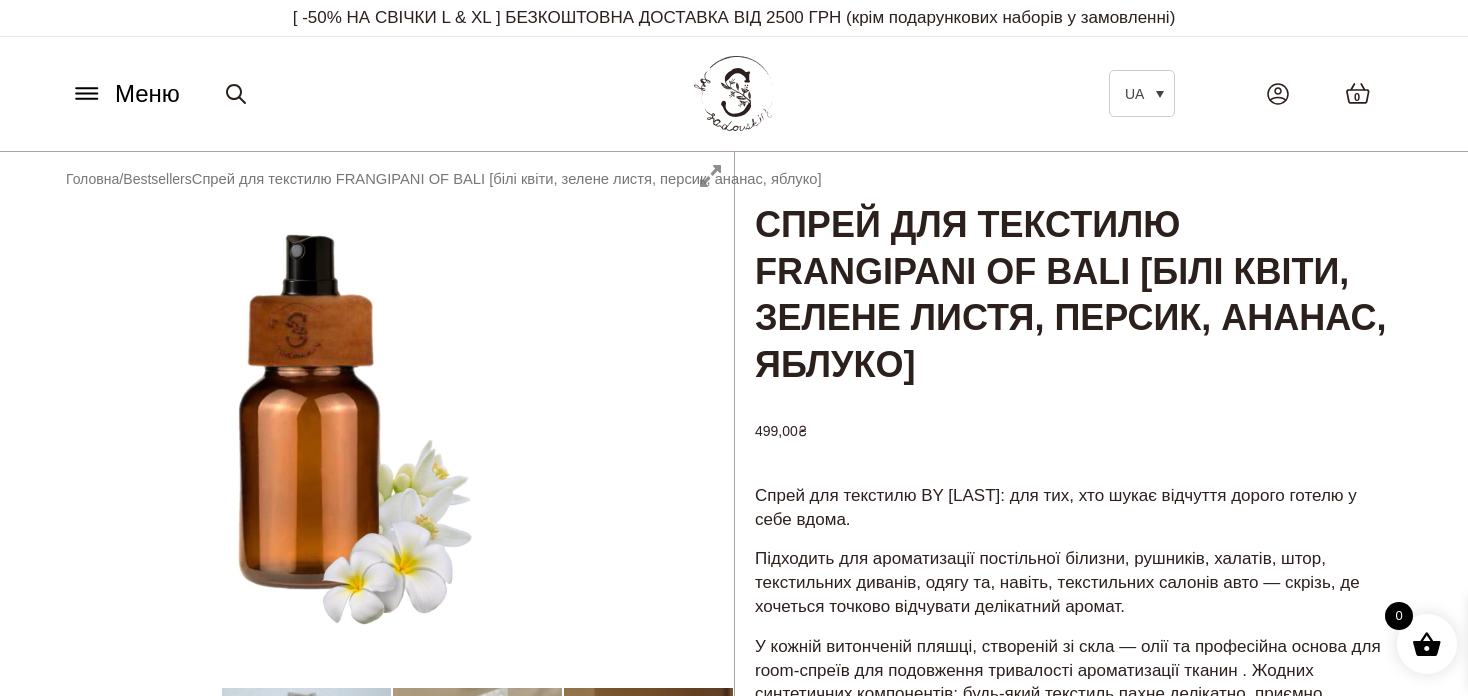 scroll, scrollTop: 0, scrollLeft: 0, axis: both 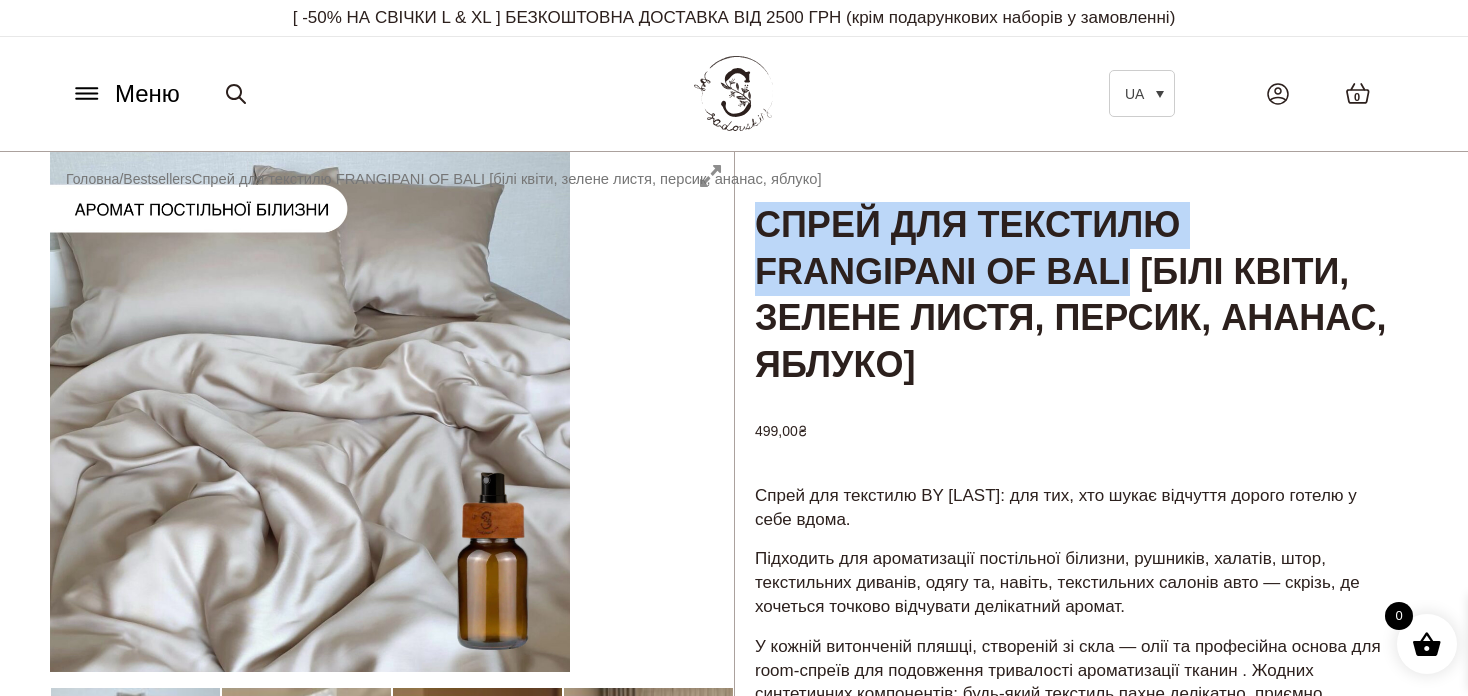drag, startPoint x: 1173, startPoint y: 281, endPoint x: 787, endPoint y: 228, distance: 389.6216 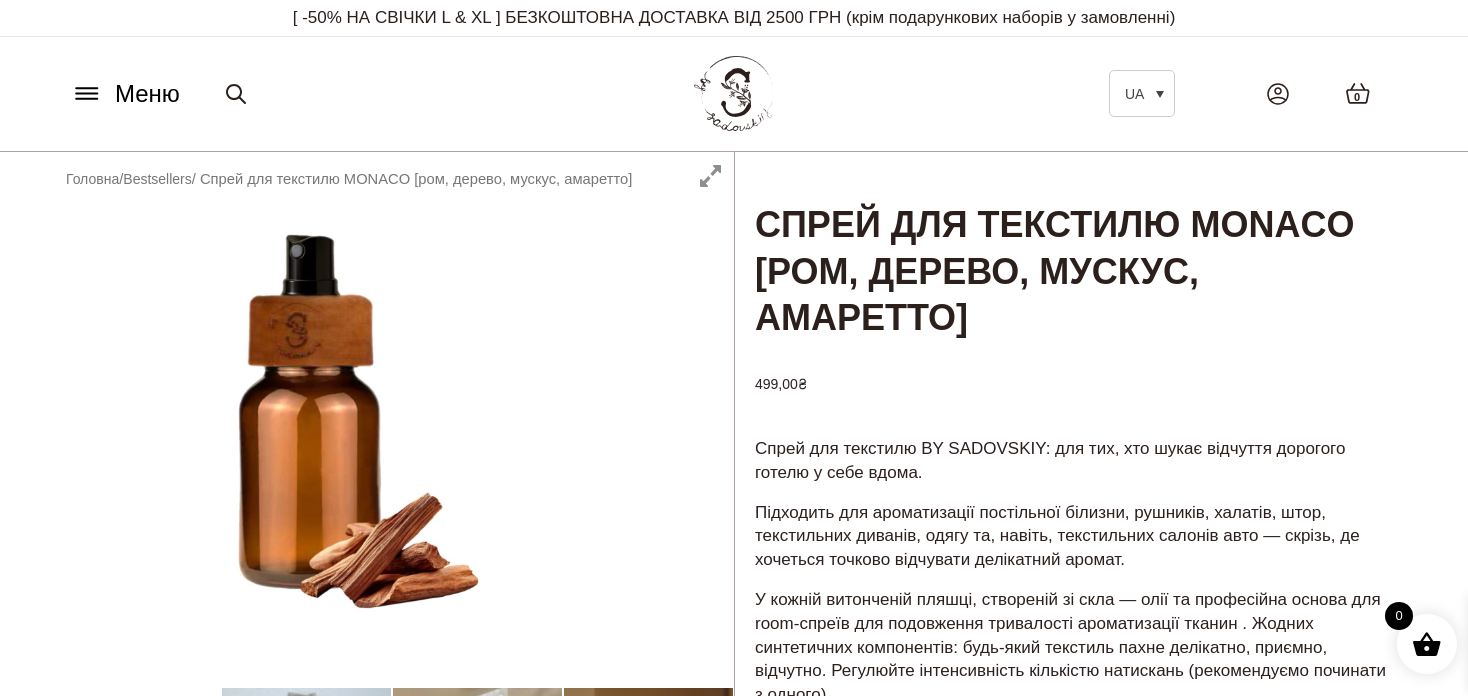 scroll, scrollTop: 0, scrollLeft: 0, axis: both 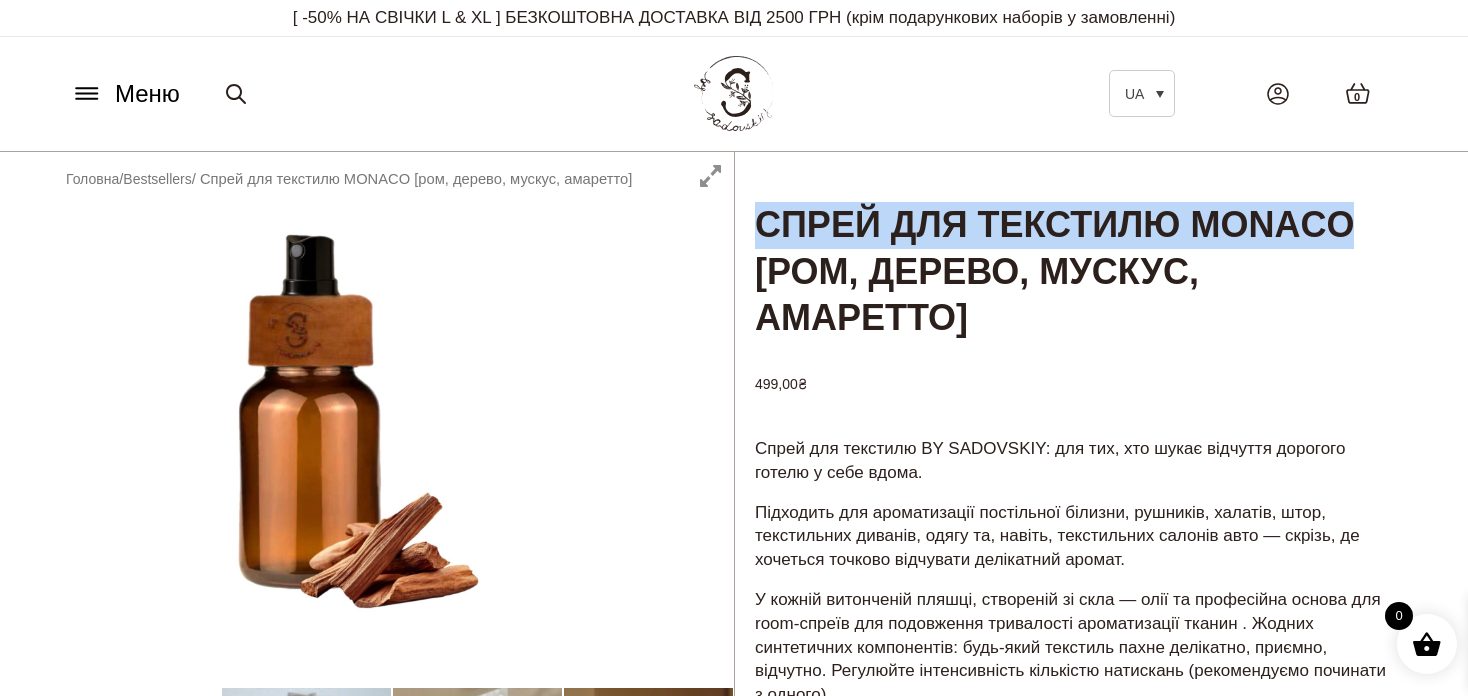 drag, startPoint x: 932, startPoint y: 272, endPoint x: 754, endPoint y: 229, distance: 183.12018 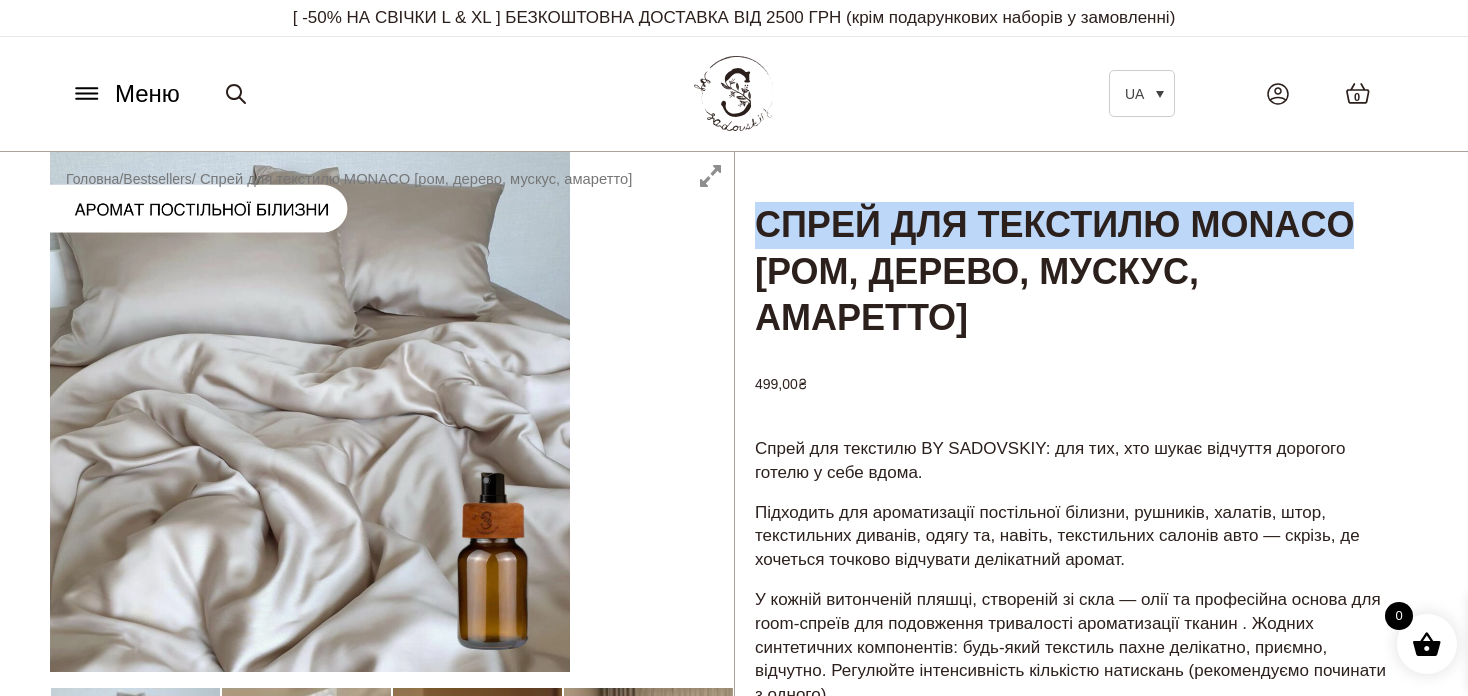 copy on "Спрей для текстилю MONACO" 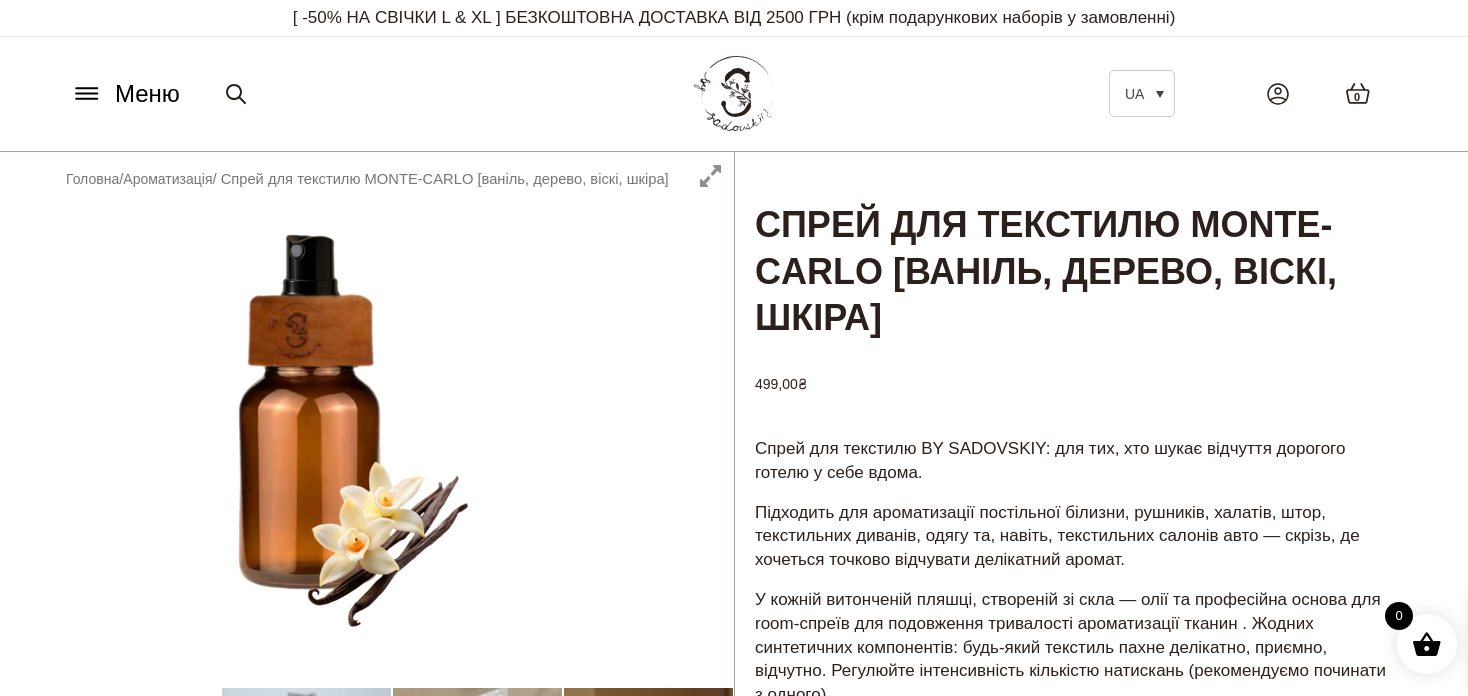 scroll, scrollTop: 0, scrollLeft: 0, axis: both 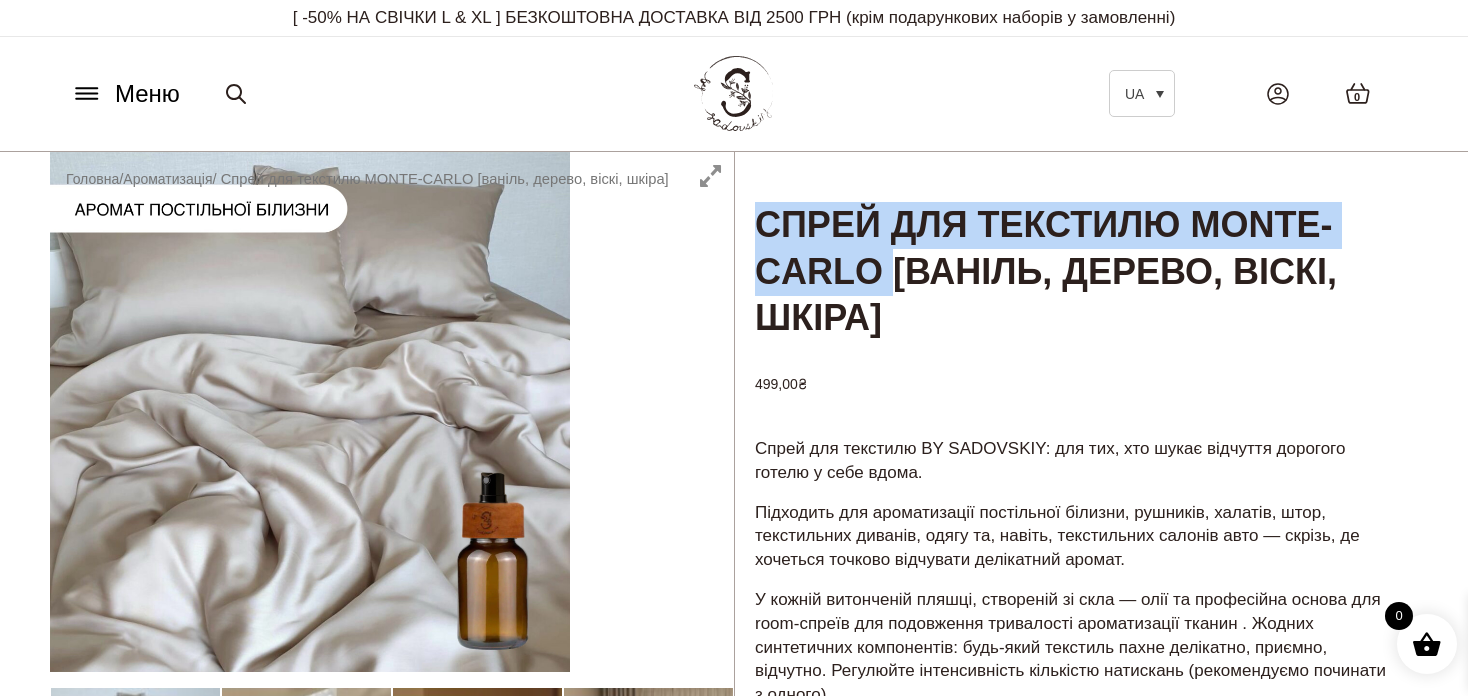 drag, startPoint x: 1057, startPoint y: 269, endPoint x: 731, endPoint y: 217, distance: 330.1212 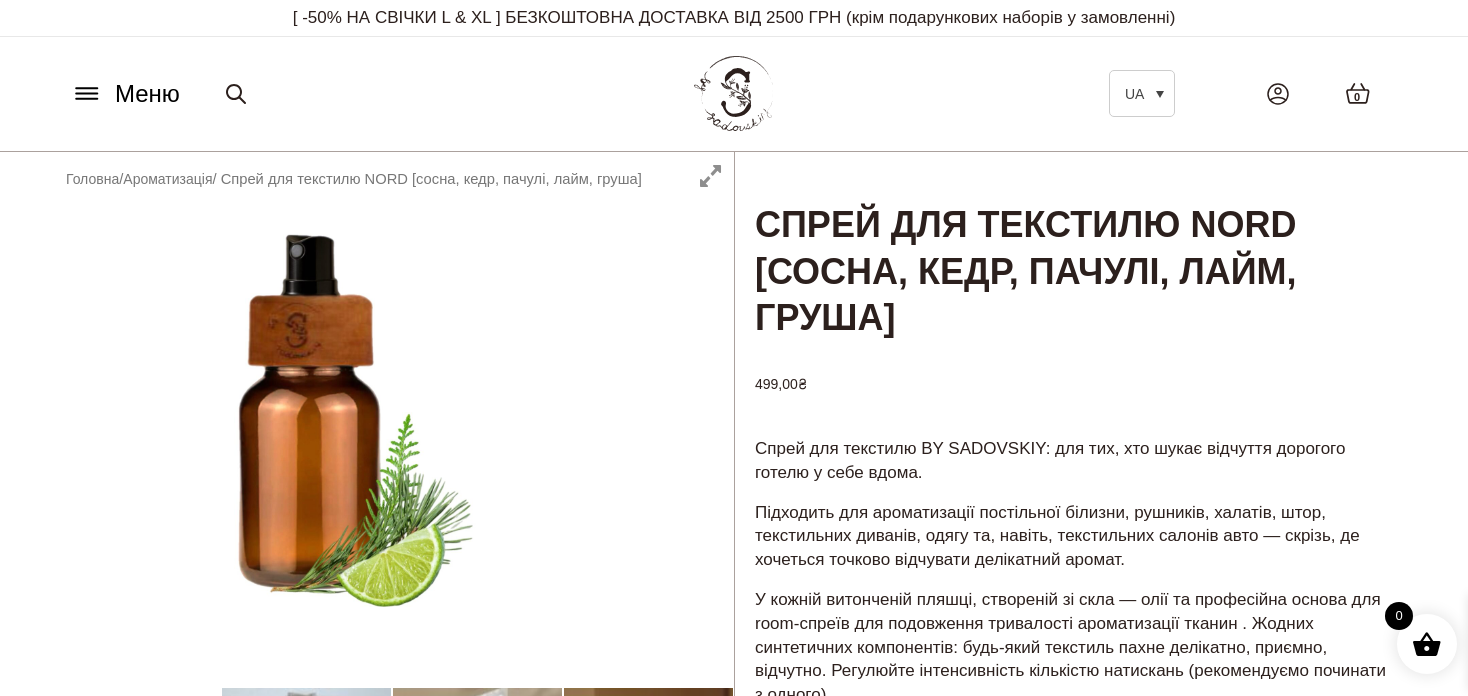 scroll, scrollTop: 0, scrollLeft: 0, axis: both 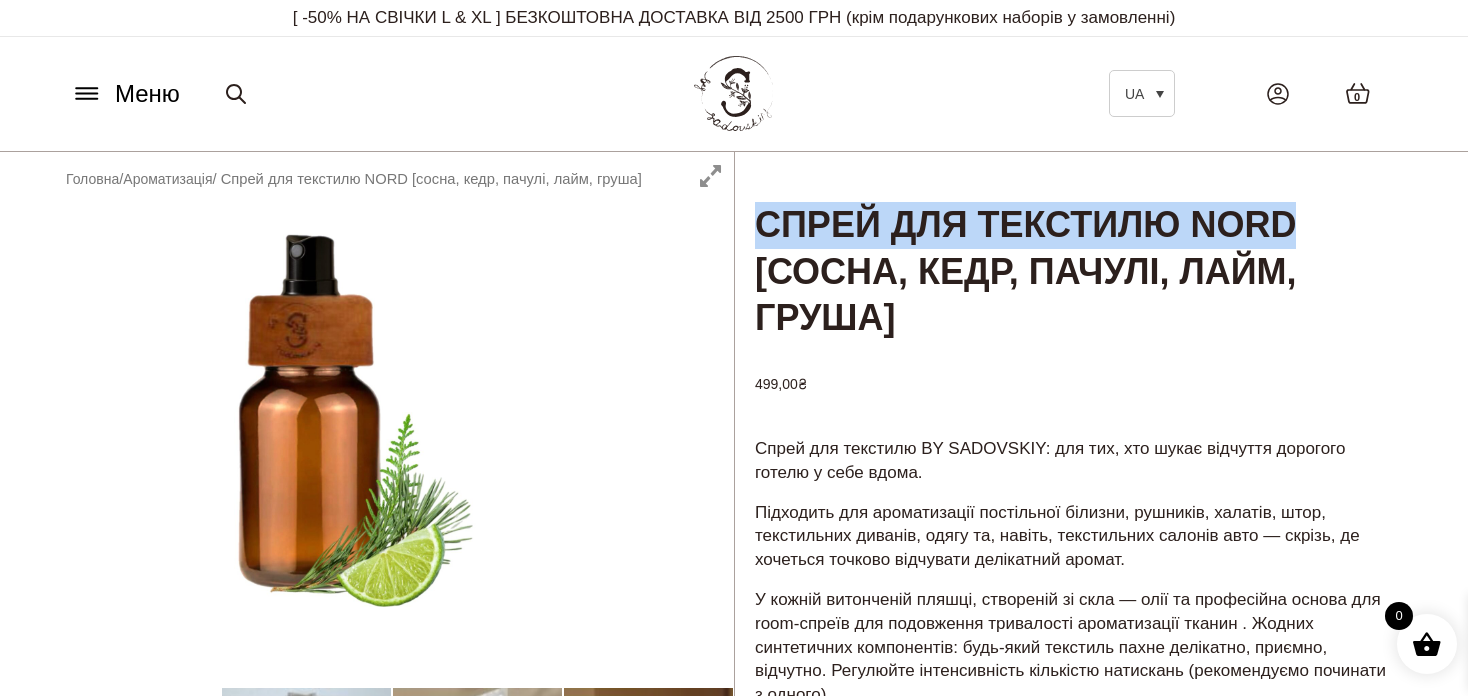 drag, startPoint x: 1377, startPoint y: 225, endPoint x: 735, endPoint y: 229, distance: 642.01245 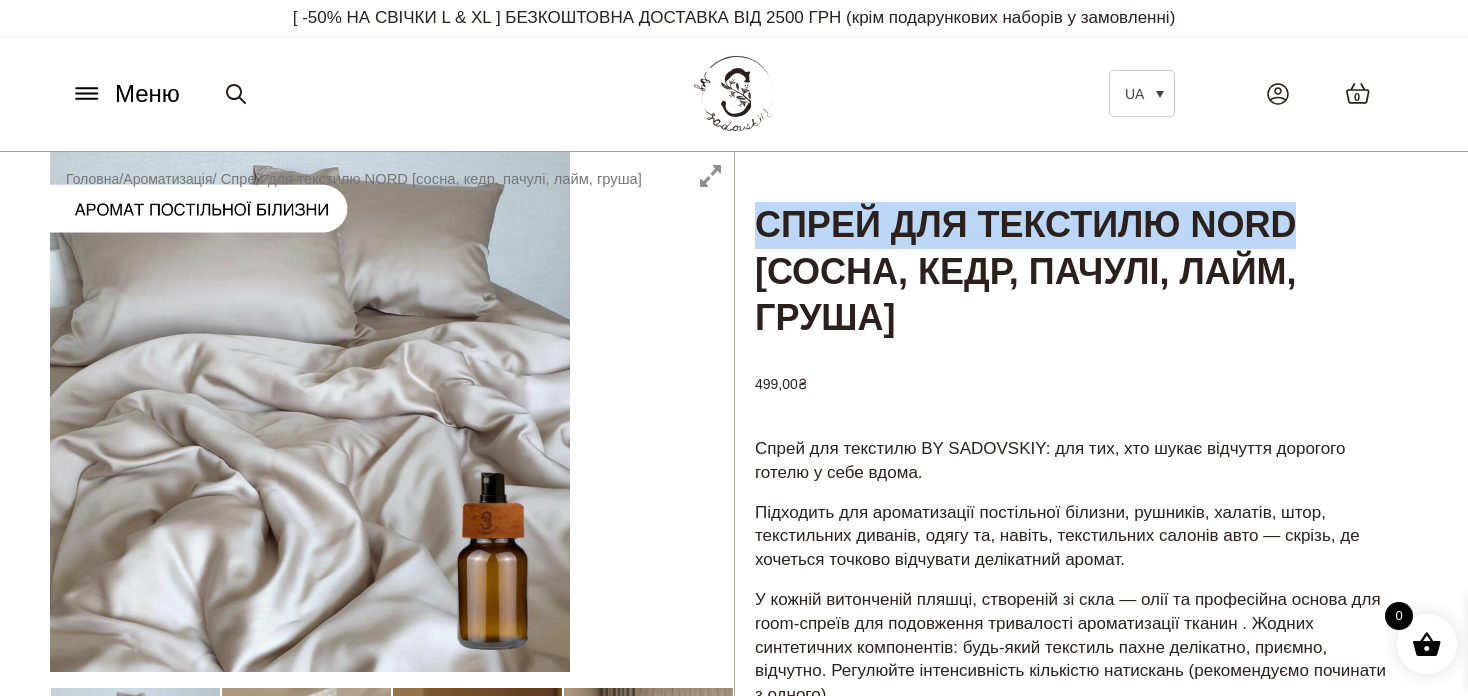 copy on "Спрей для текстилю NORD" 